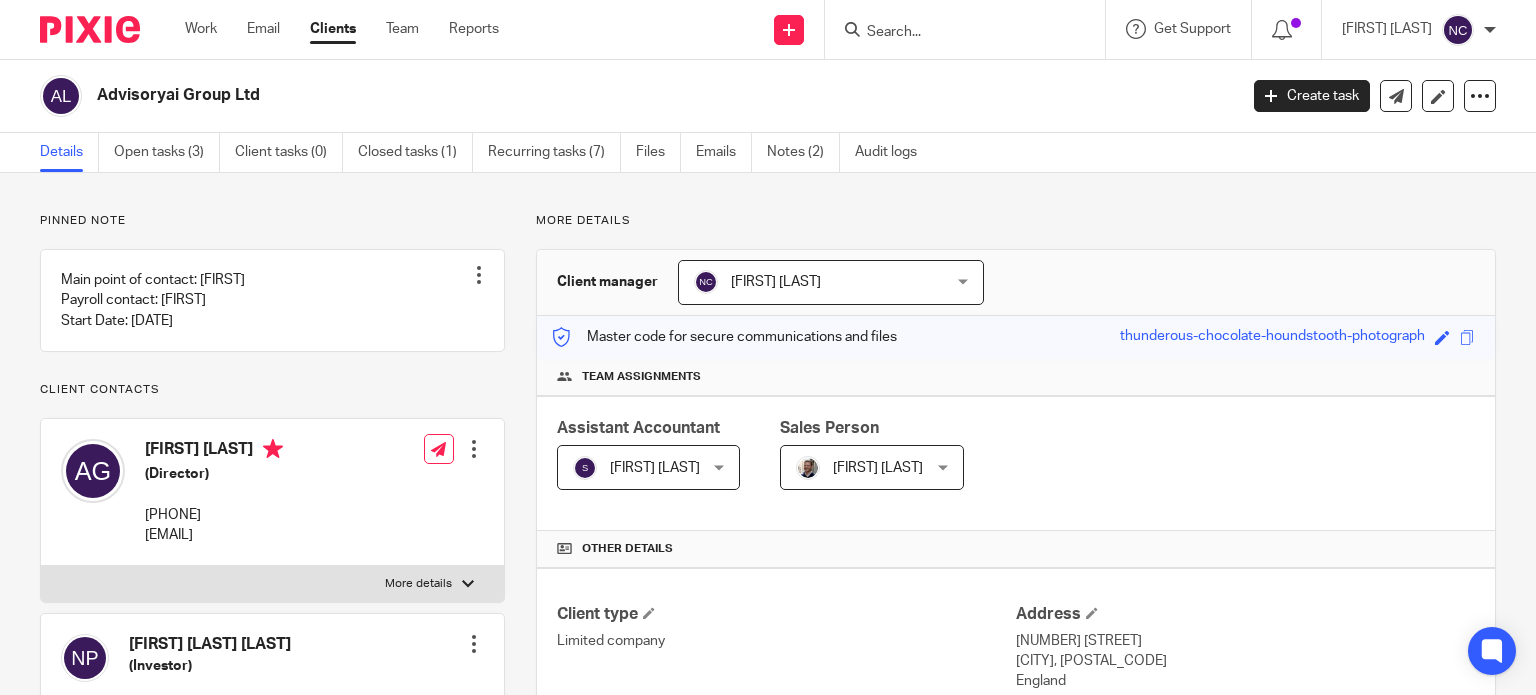 scroll, scrollTop: 0, scrollLeft: 0, axis: both 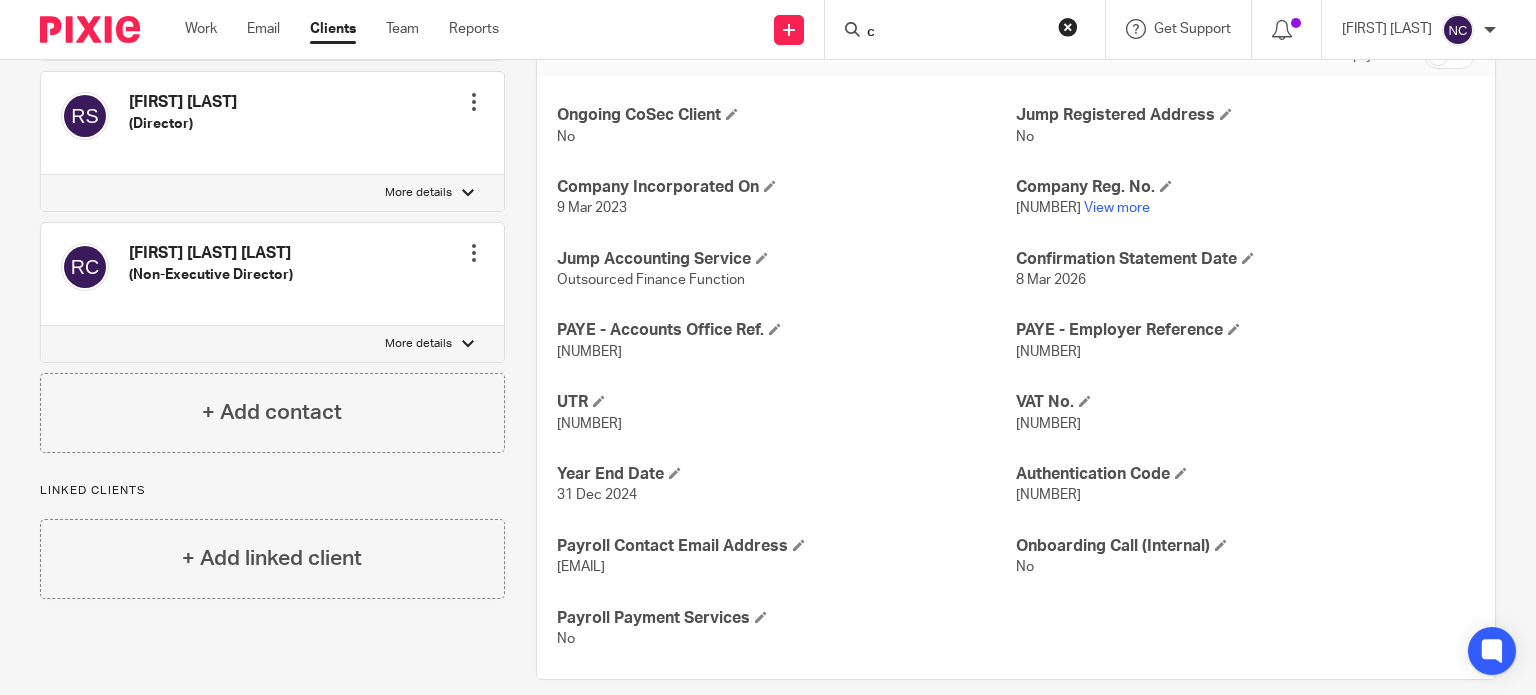click on "c" at bounding box center (955, 33) 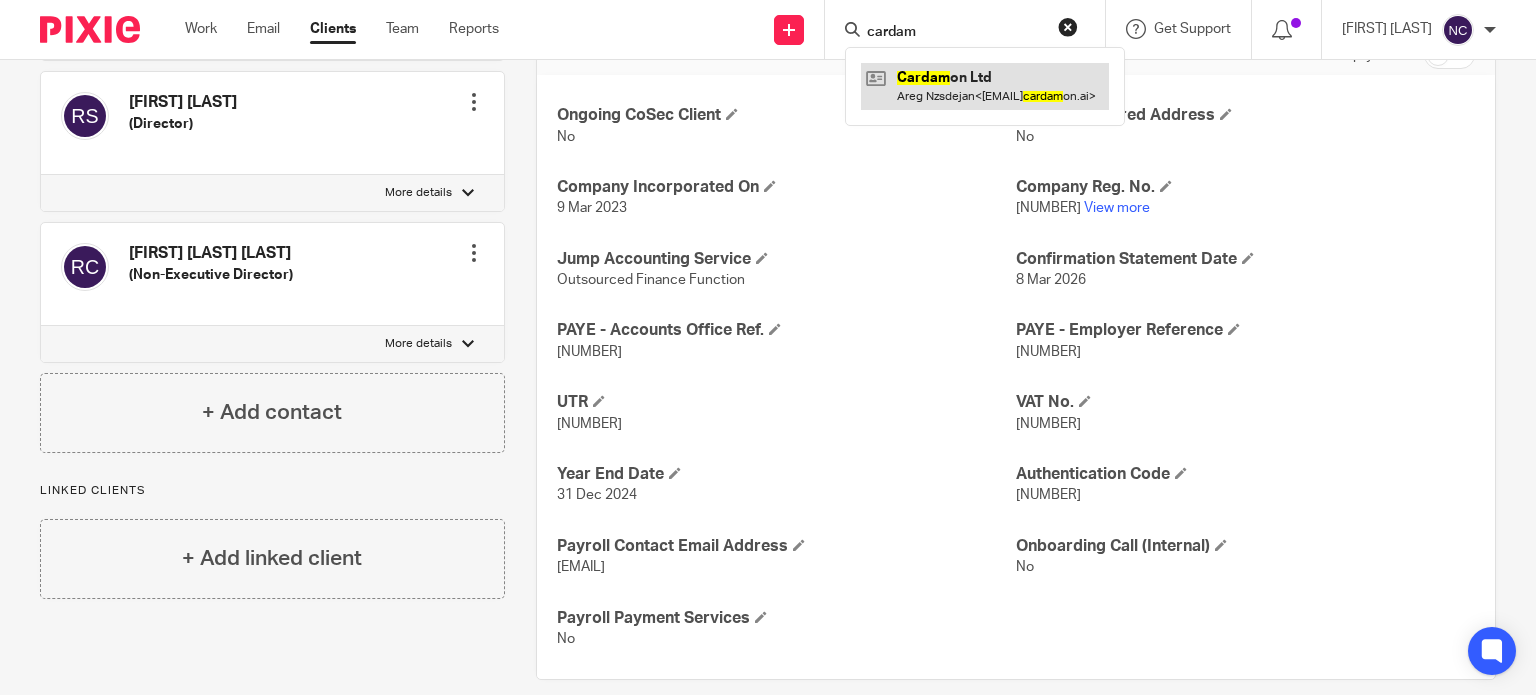 type on "cardam" 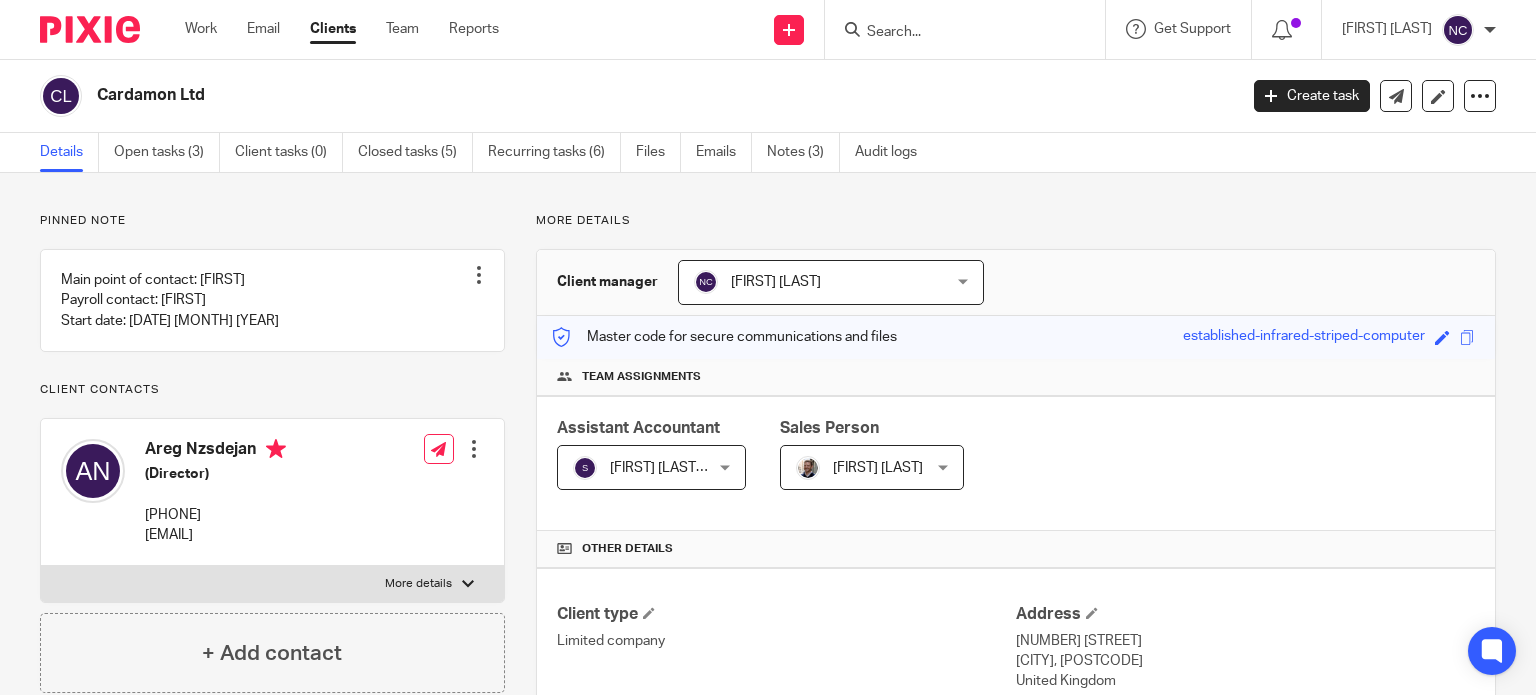 scroll, scrollTop: 0, scrollLeft: 0, axis: both 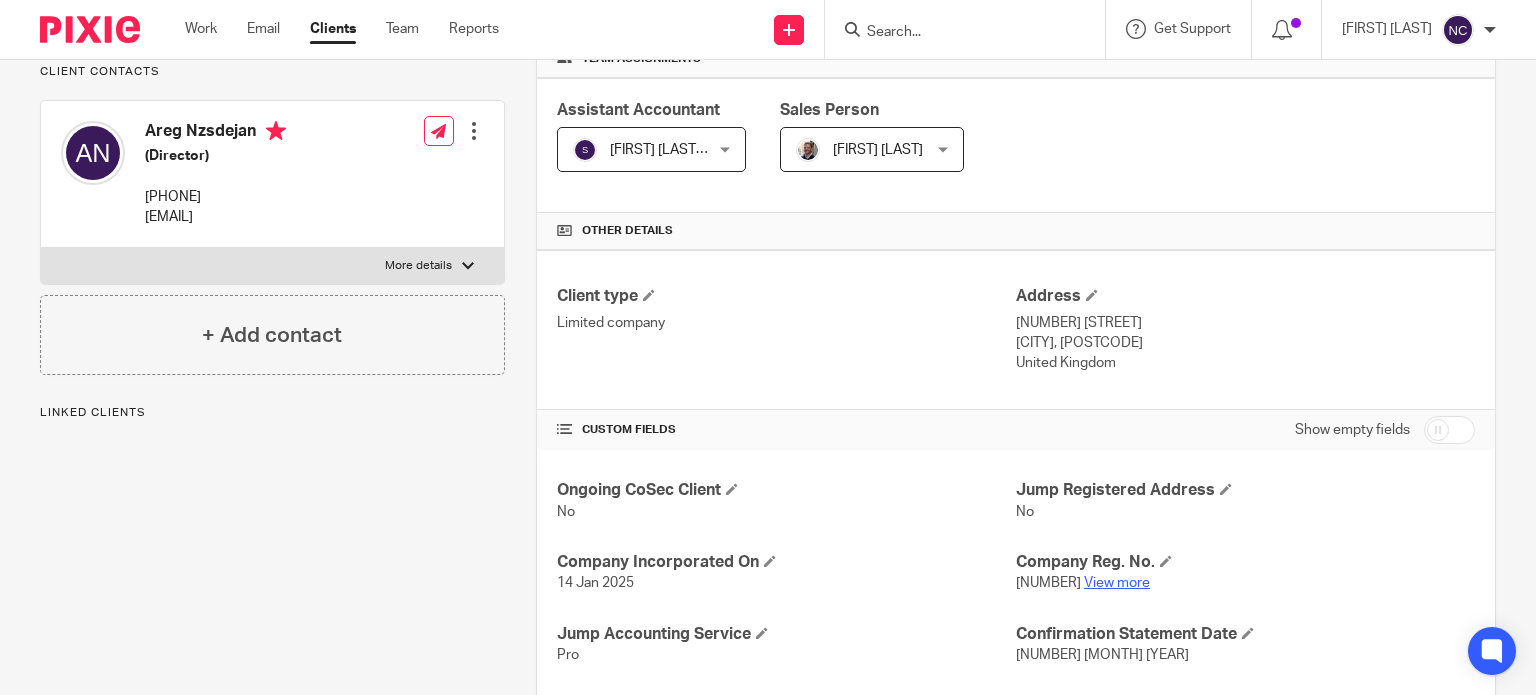click on "View more" at bounding box center [1117, 583] 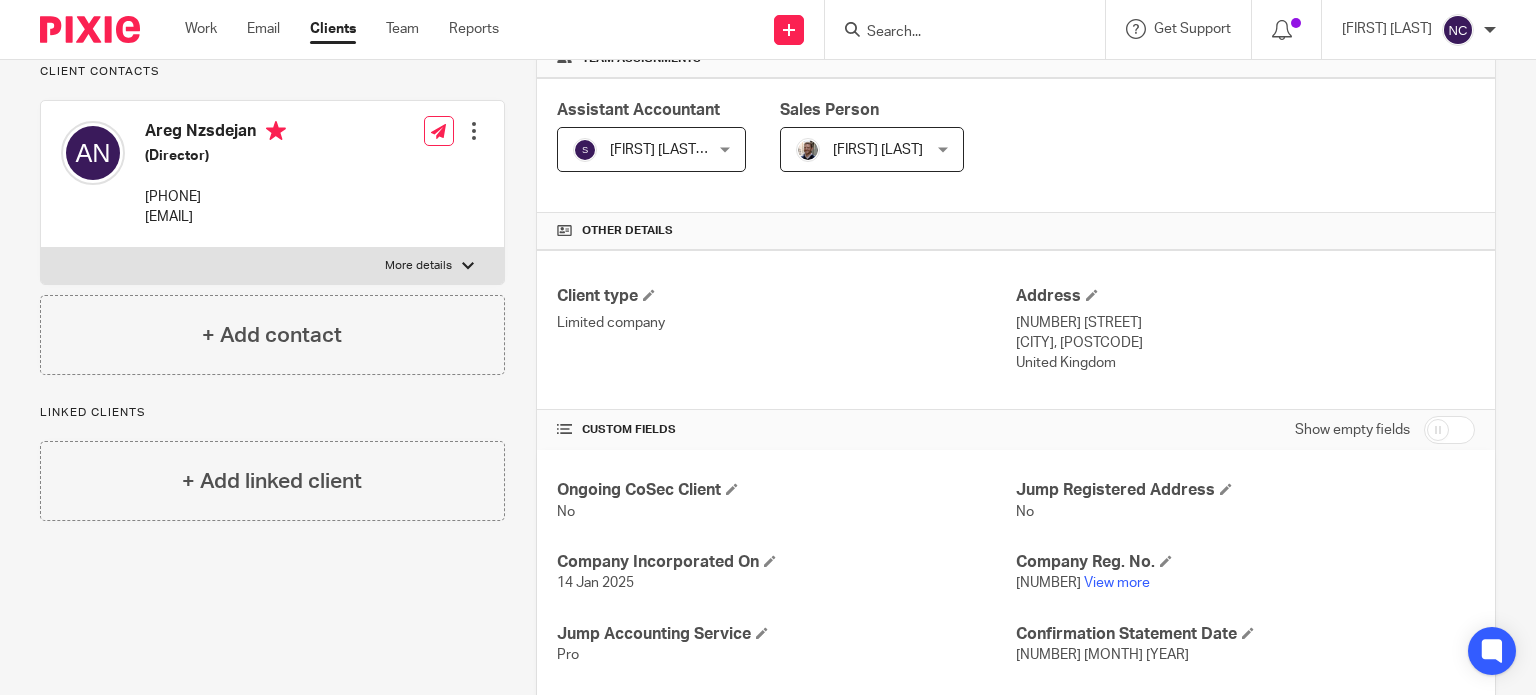 click at bounding box center [955, 33] 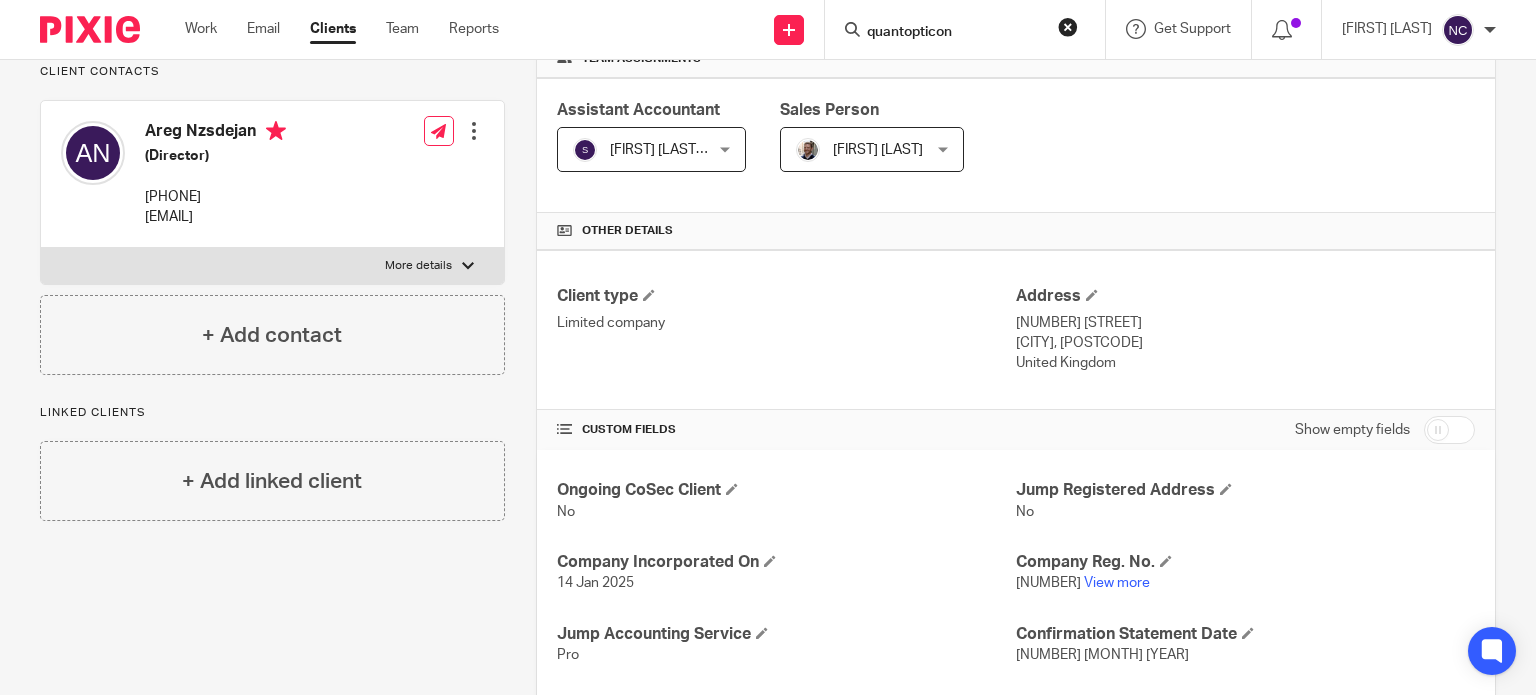 type on "quantopticon" 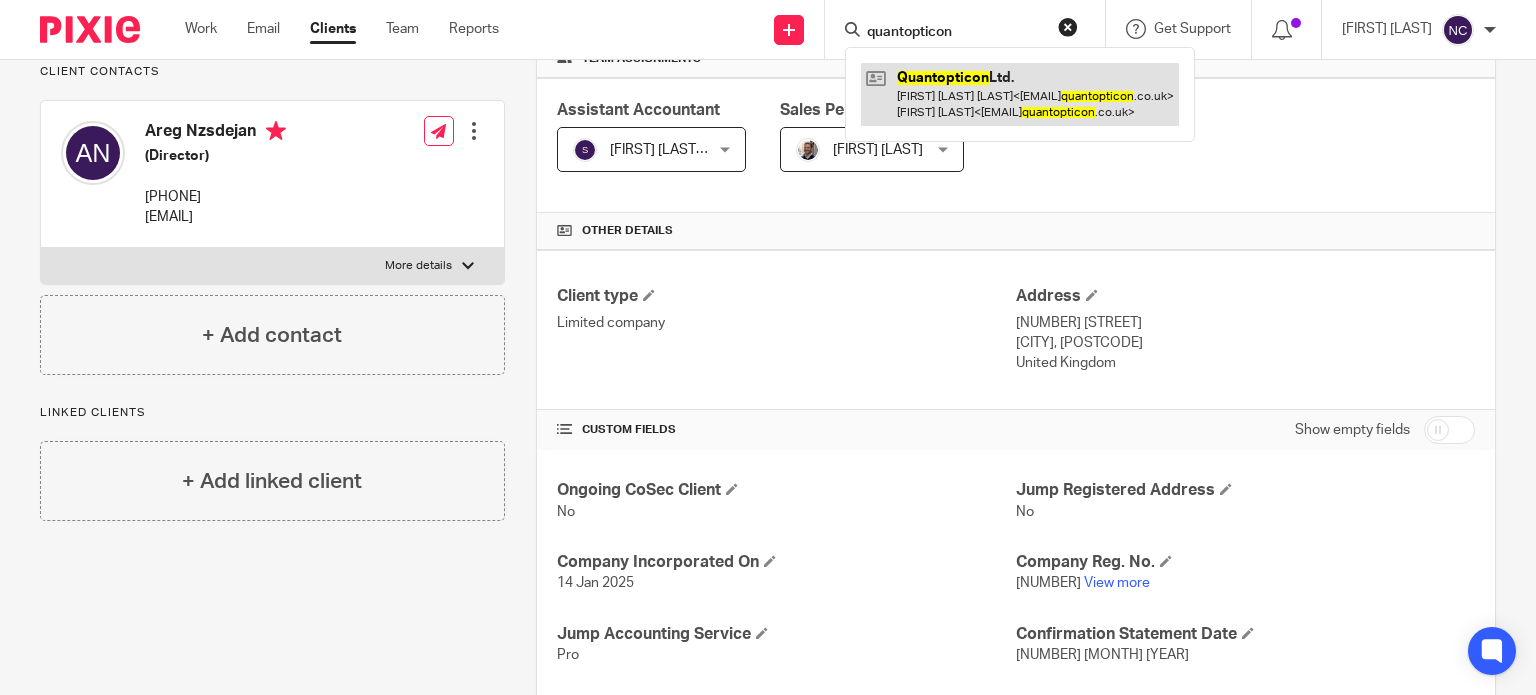 click at bounding box center [1020, 94] 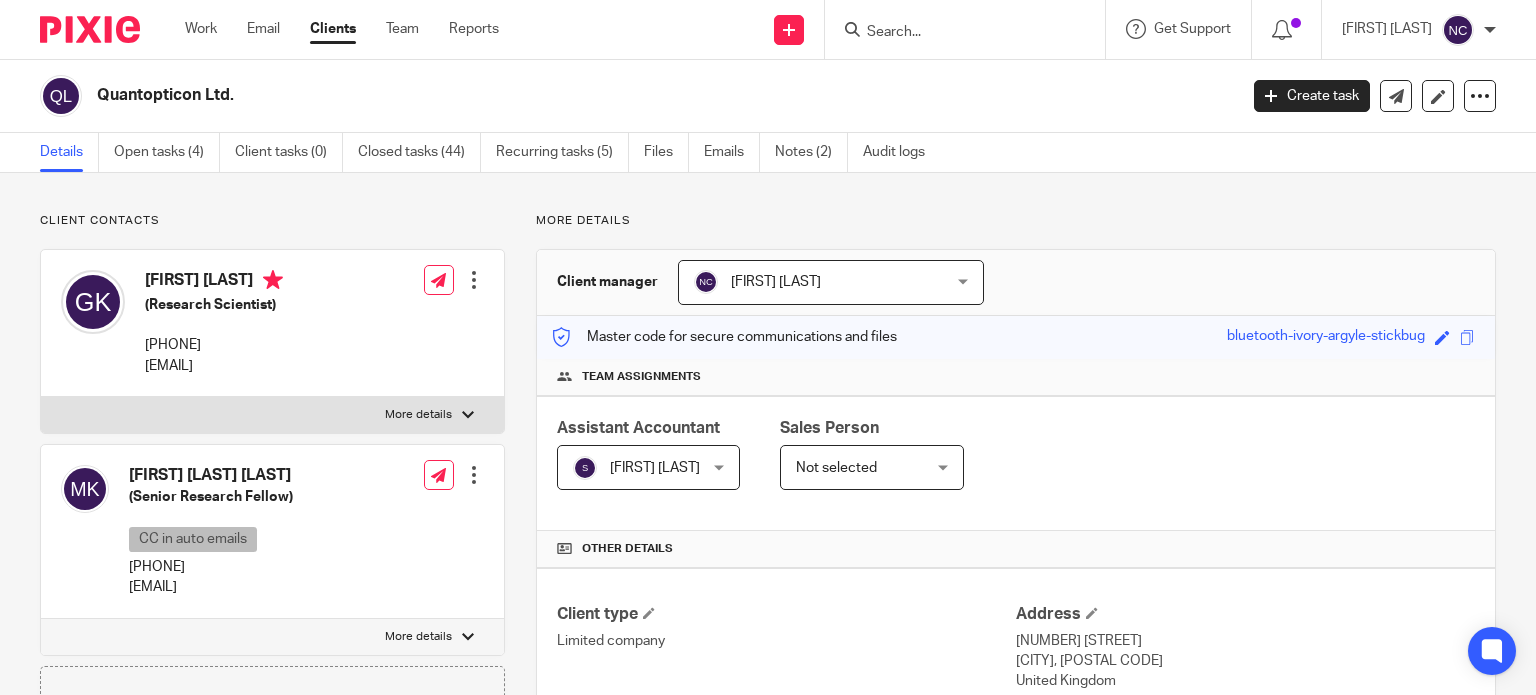 scroll, scrollTop: 0, scrollLeft: 0, axis: both 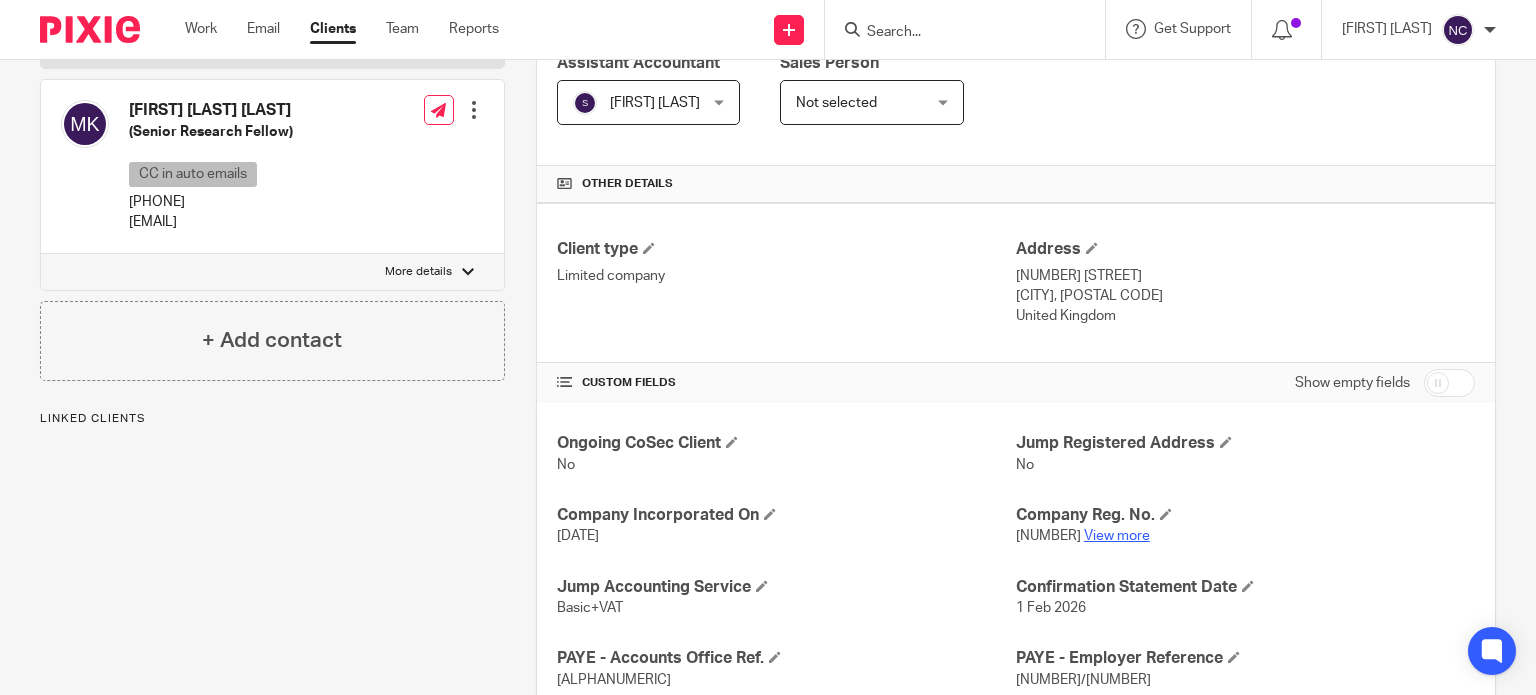 click on "View more" at bounding box center [1117, 536] 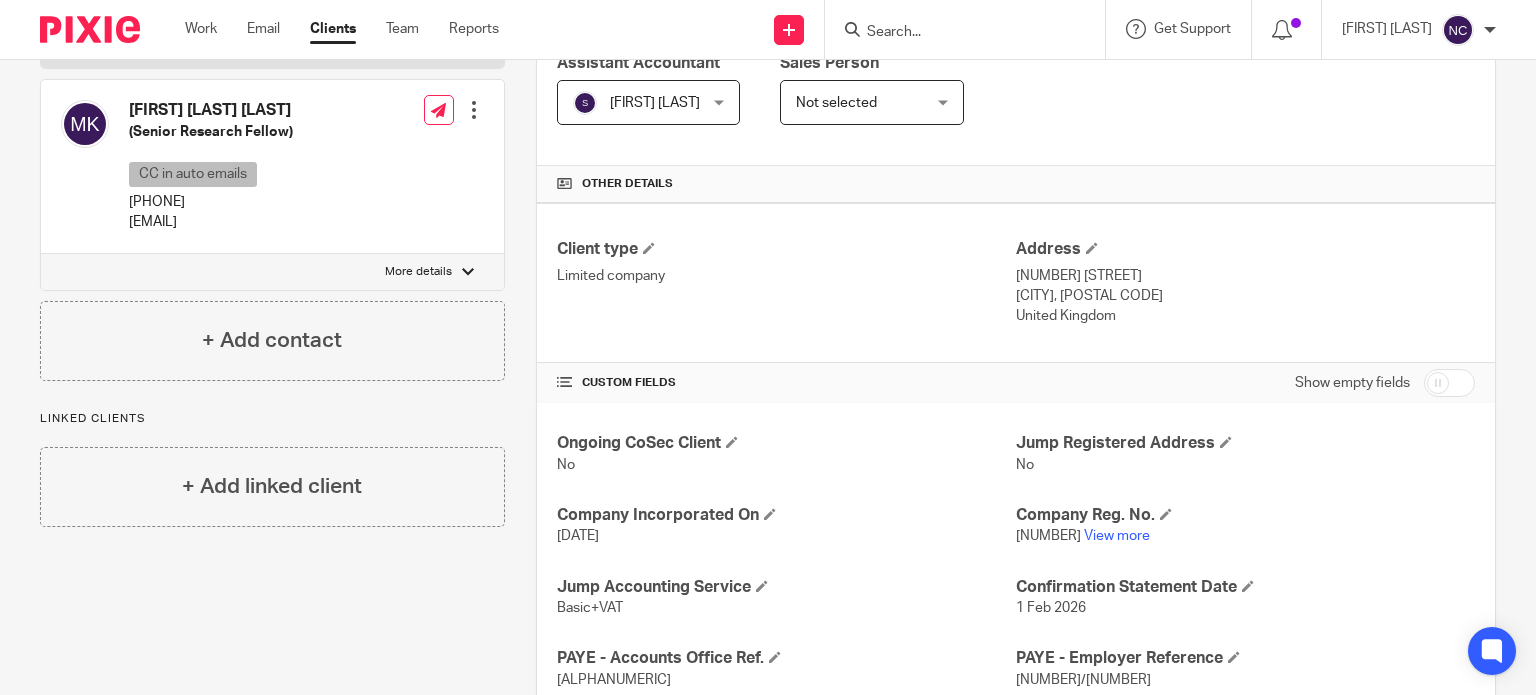 click at bounding box center (955, 33) 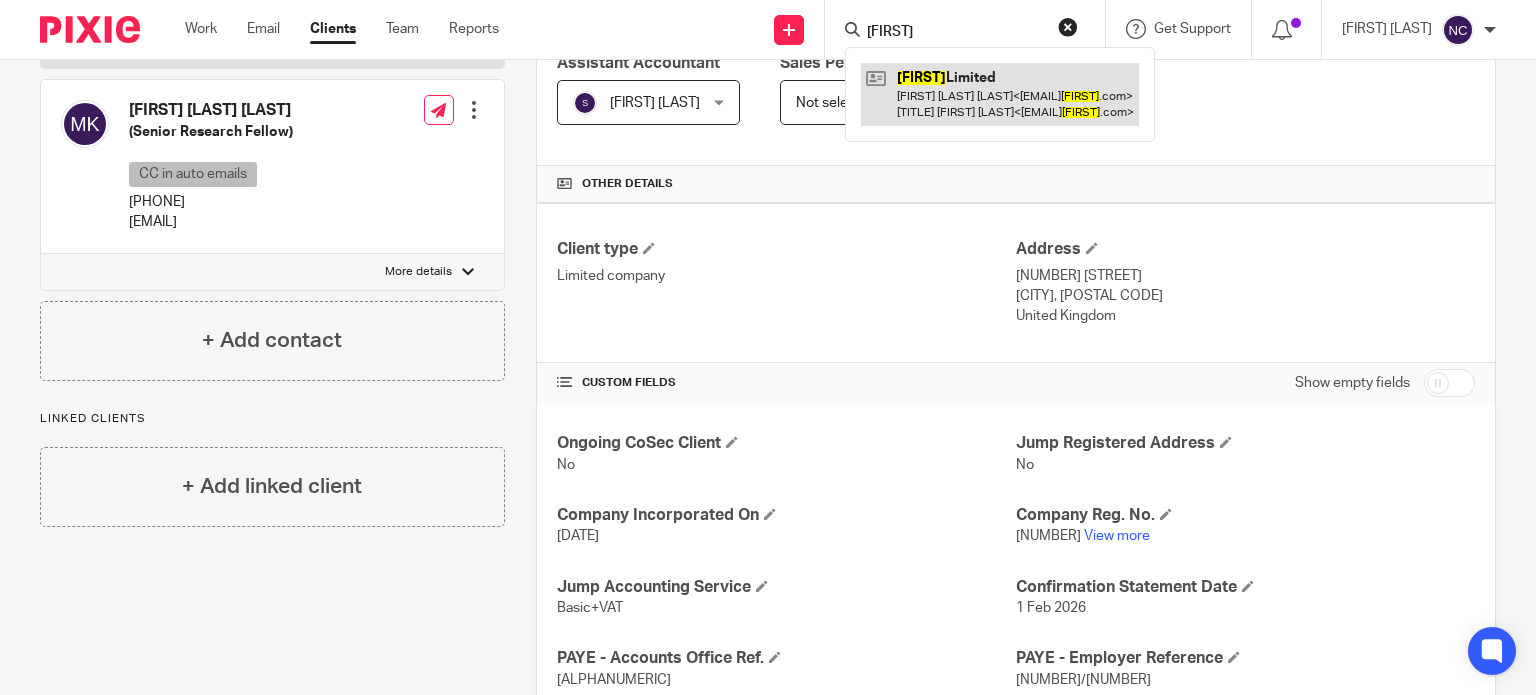 type on "monuhk" 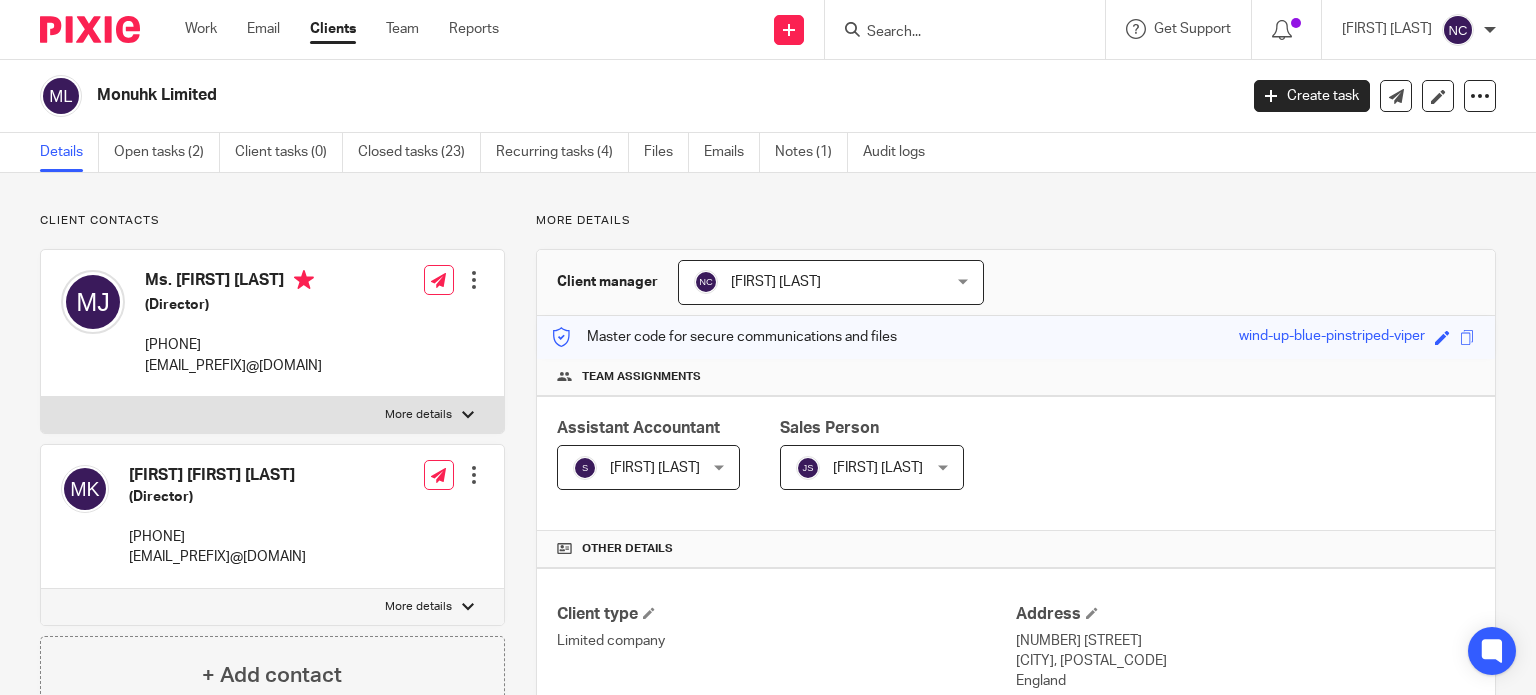 scroll, scrollTop: 0, scrollLeft: 0, axis: both 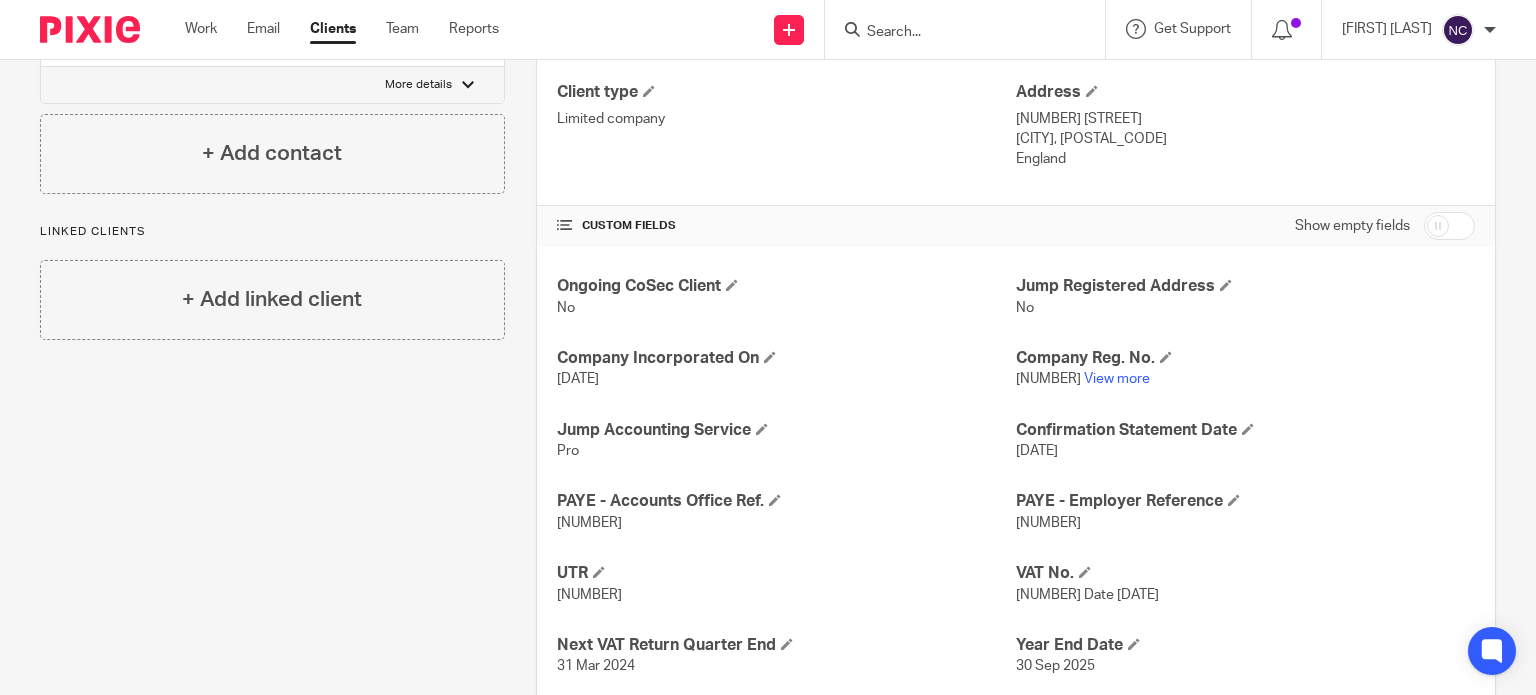 click on "[NUMBER] Date [DATE]" at bounding box center [1087, 595] 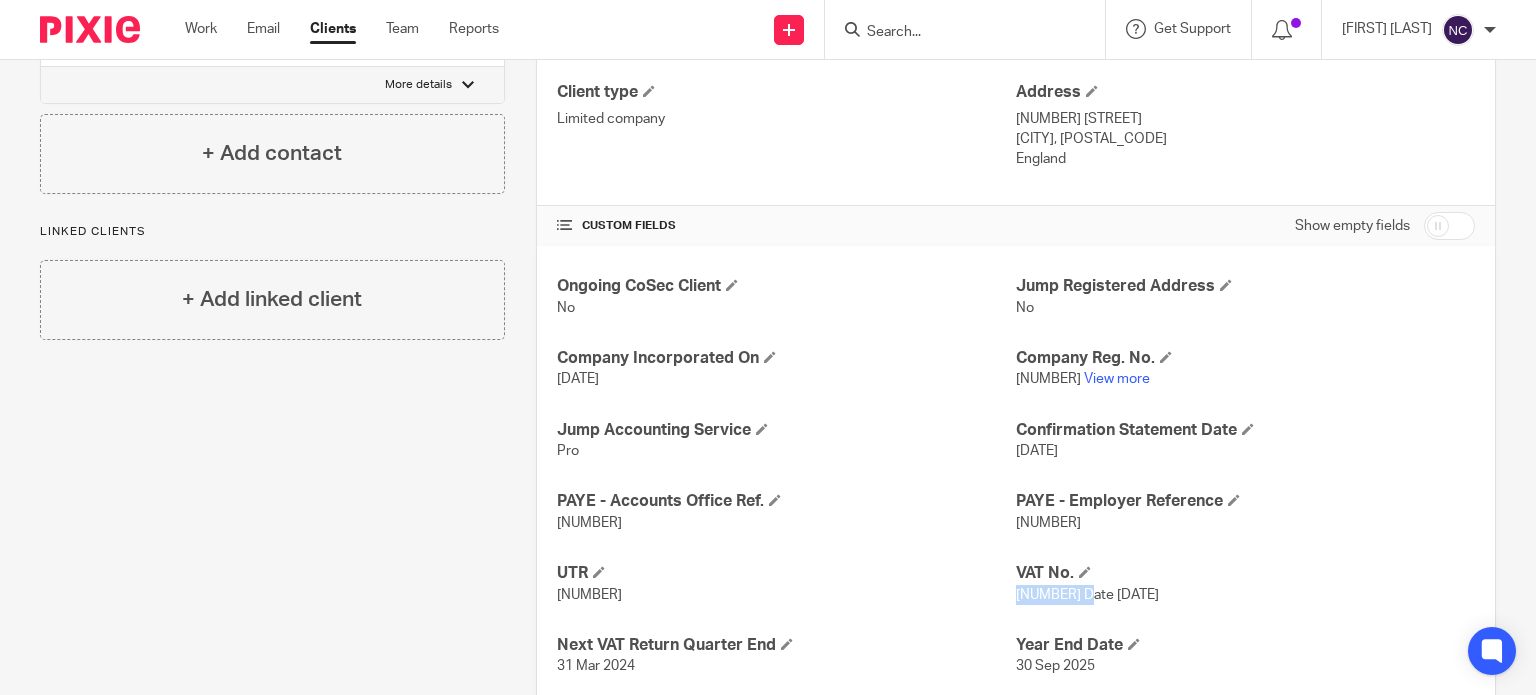 click on "[NUMBER] Date [DATE]" at bounding box center (1087, 595) 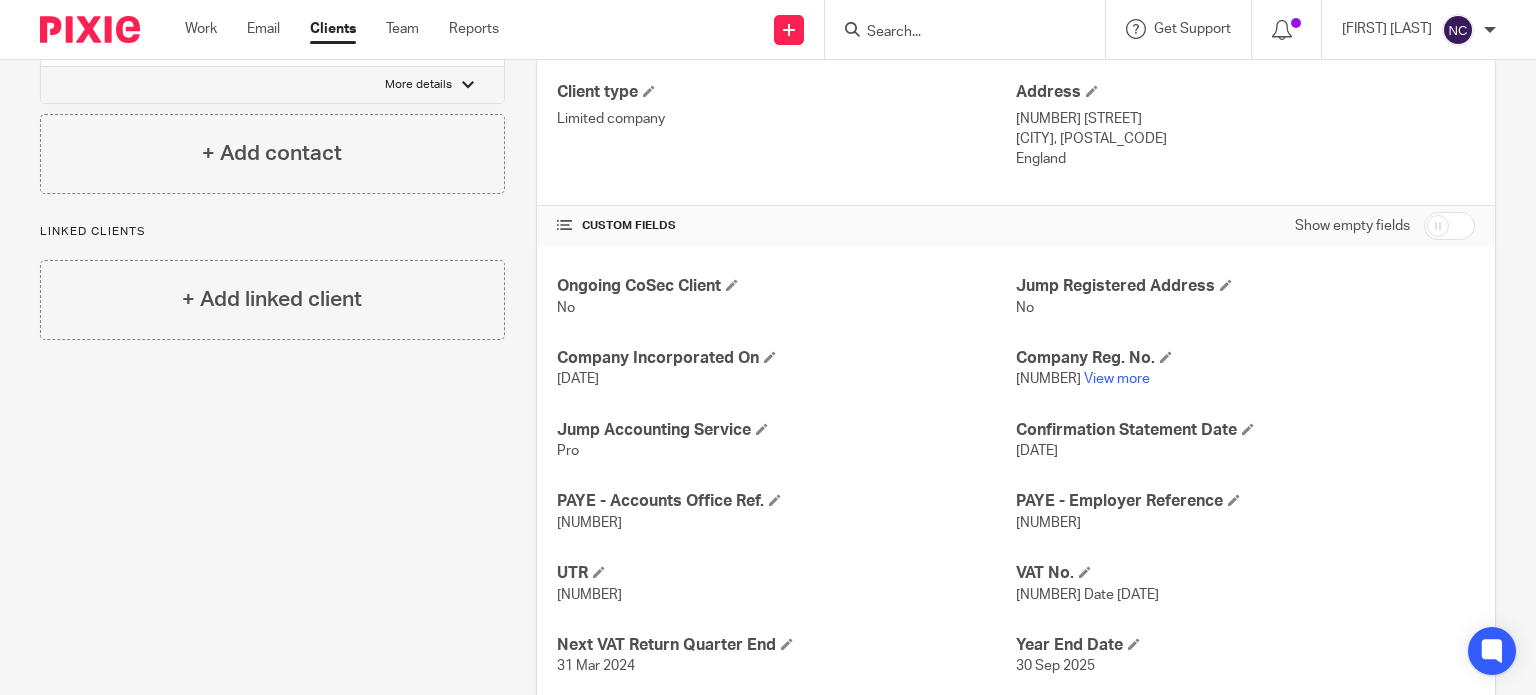 click at bounding box center [955, 33] 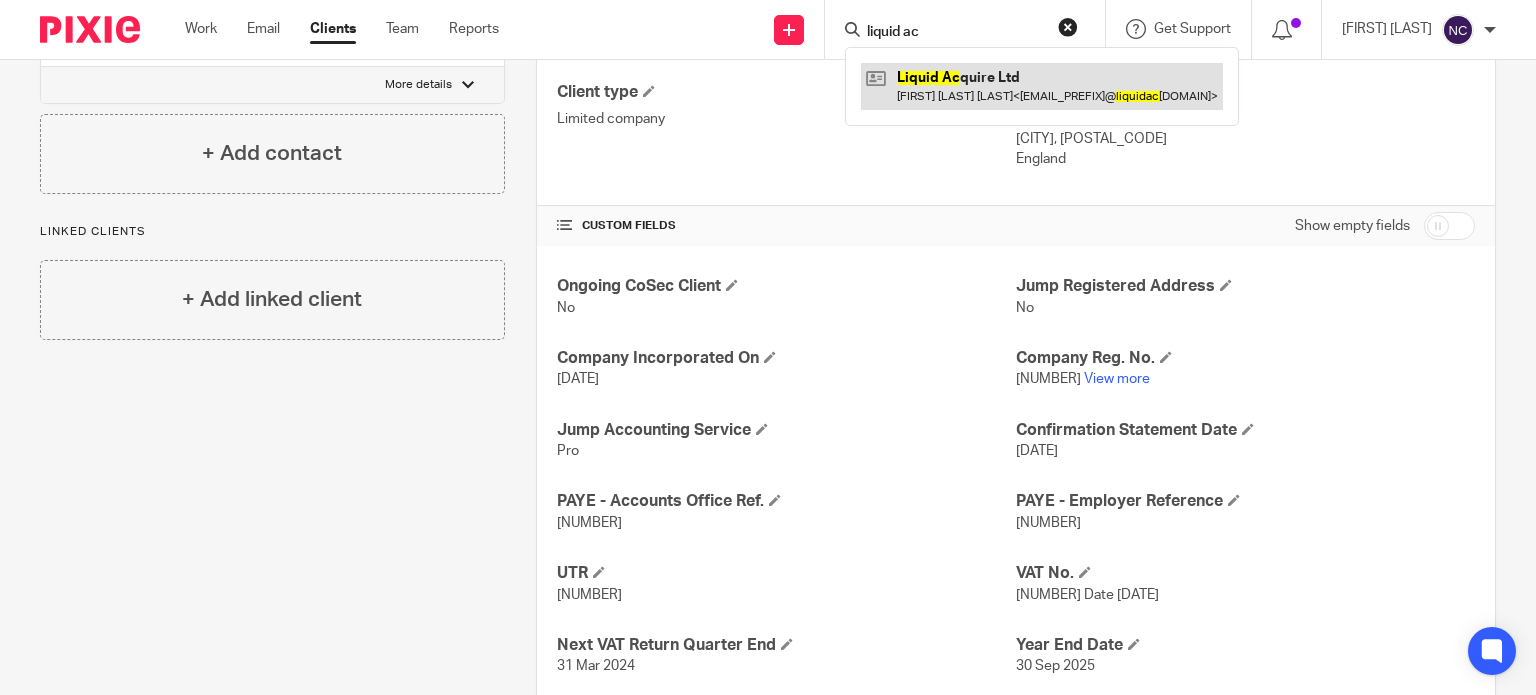 type on "liquid ac" 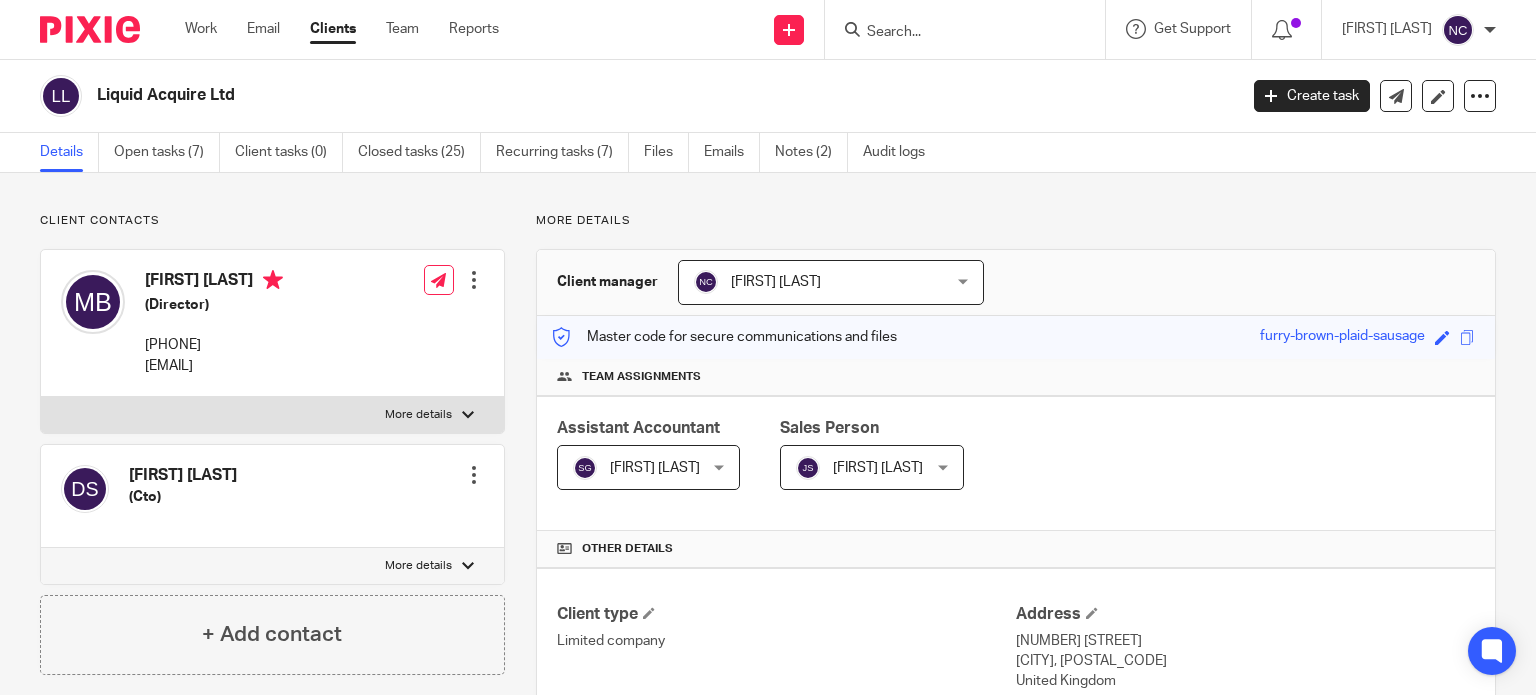 scroll, scrollTop: 0, scrollLeft: 0, axis: both 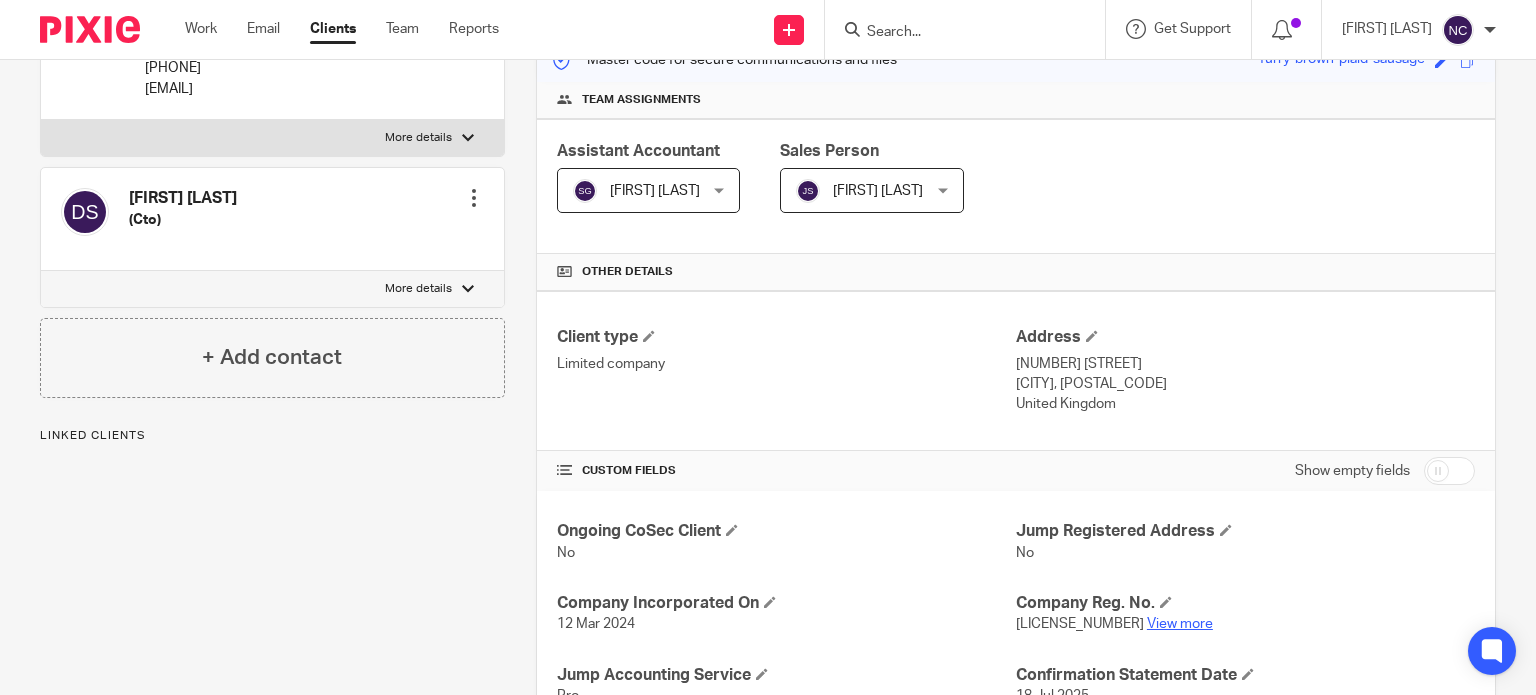 click on "View more" at bounding box center (1180, 624) 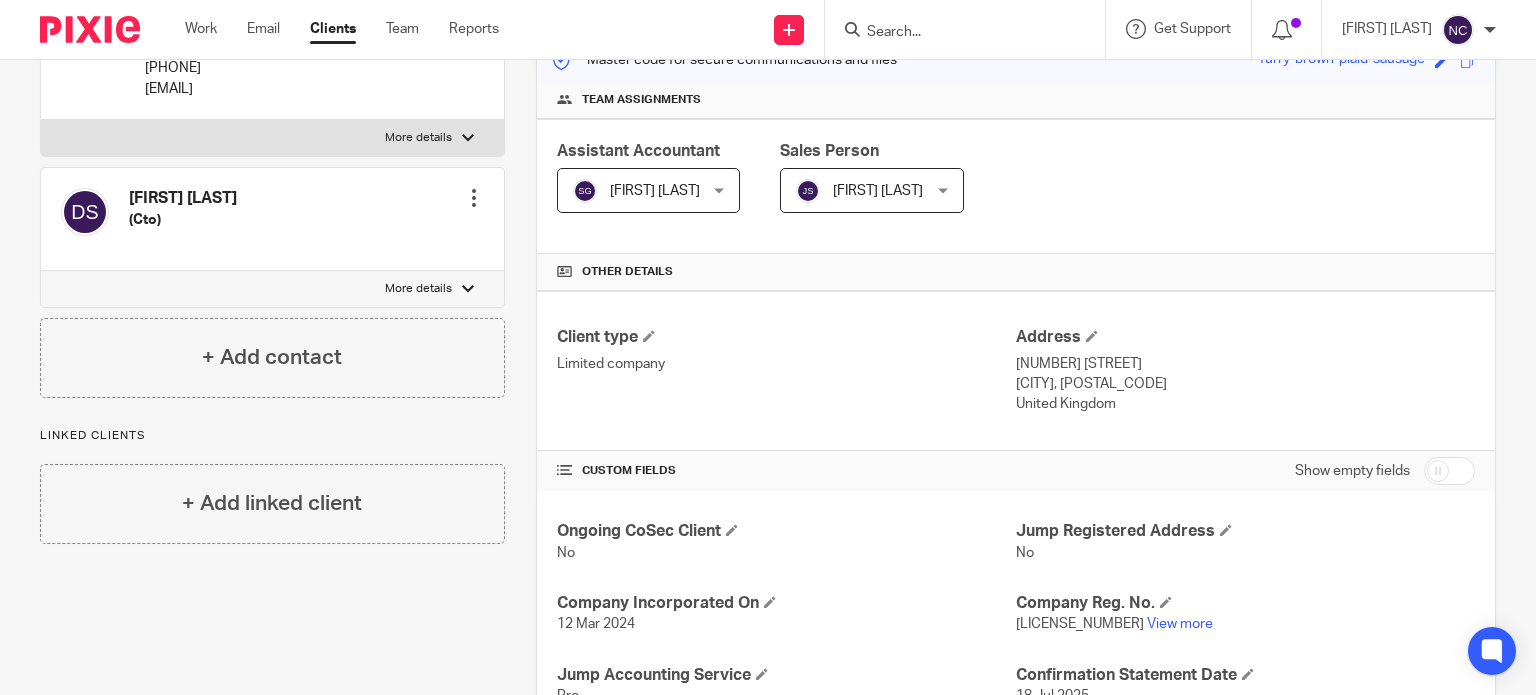 click at bounding box center [955, 33] 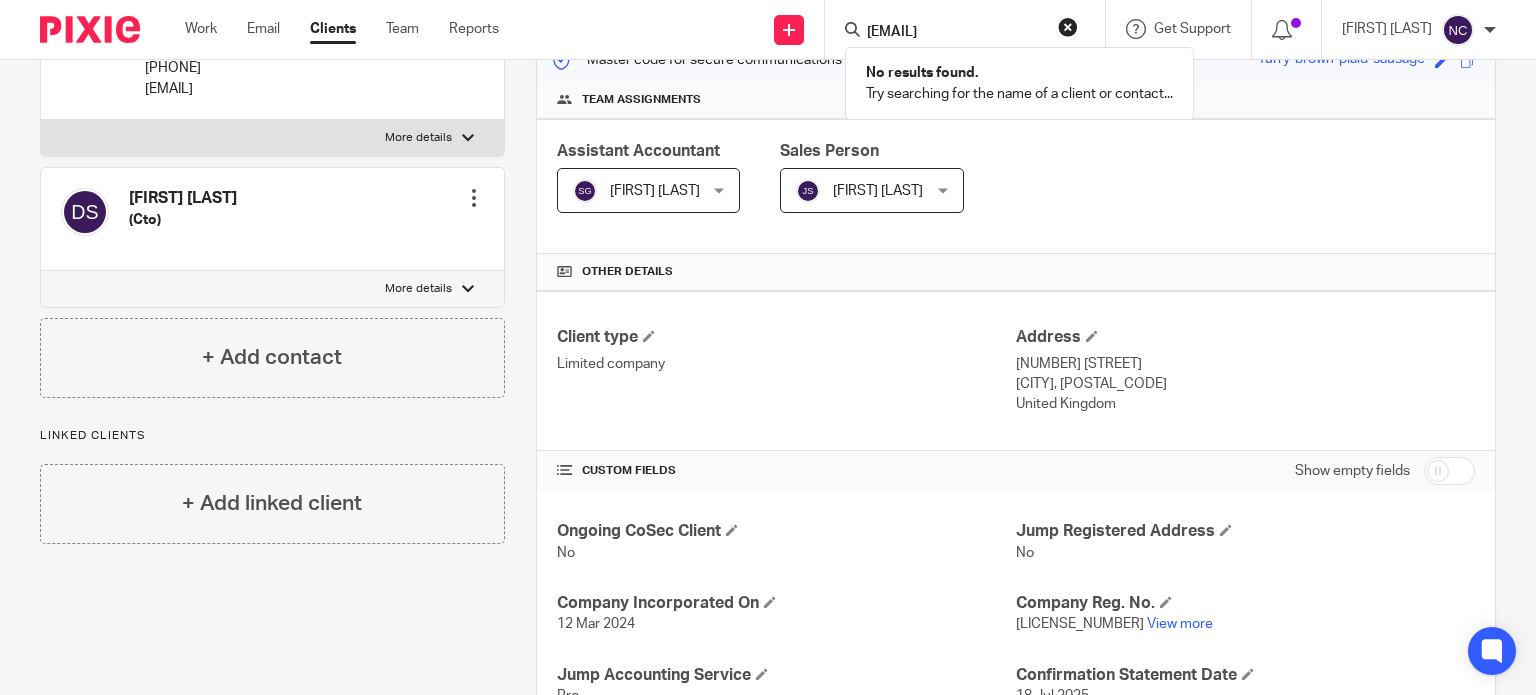 scroll, scrollTop: 0, scrollLeft: 0, axis: both 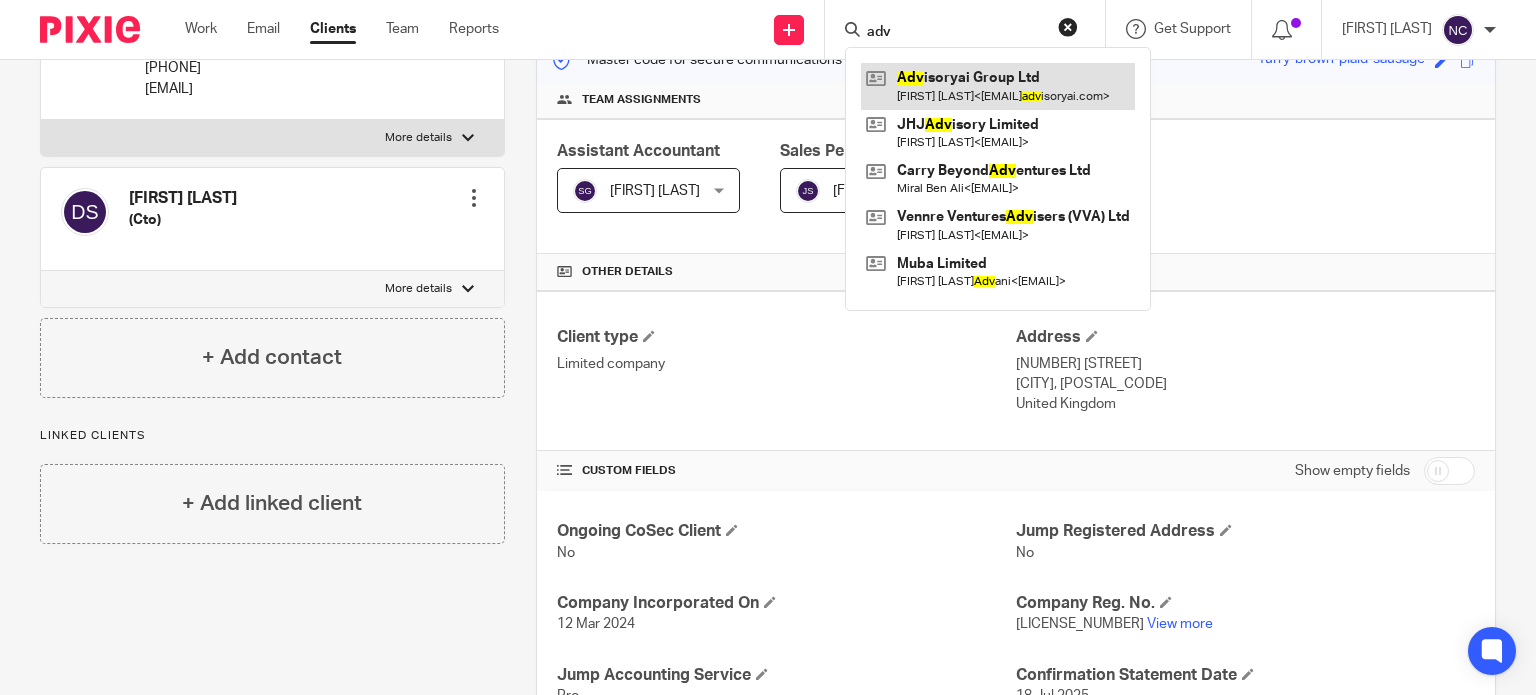 type on "adv" 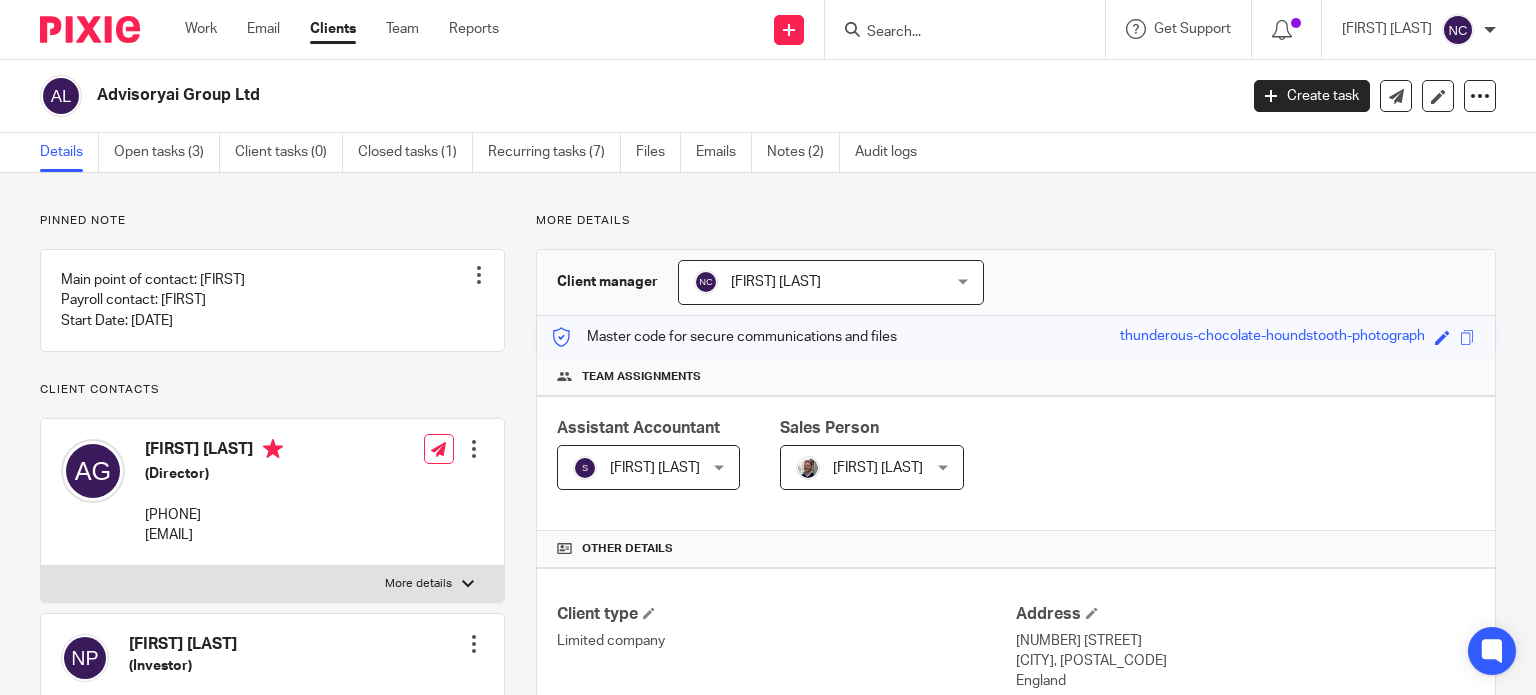 scroll, scrollTop: 0, scrollLeft: 0, axis: both 